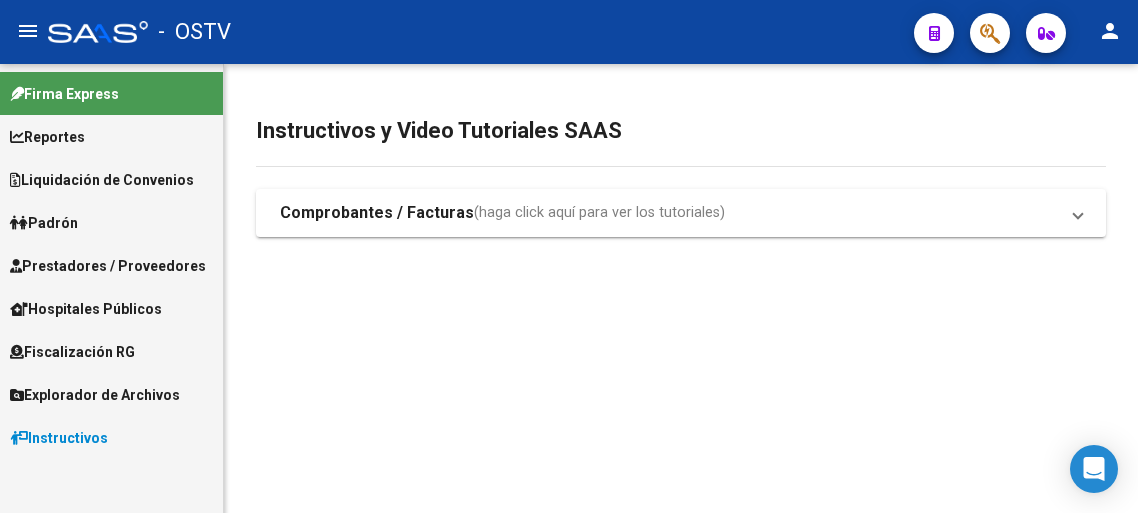 scroll, scrollTop: 0, scrollLeft: 0, axis: both 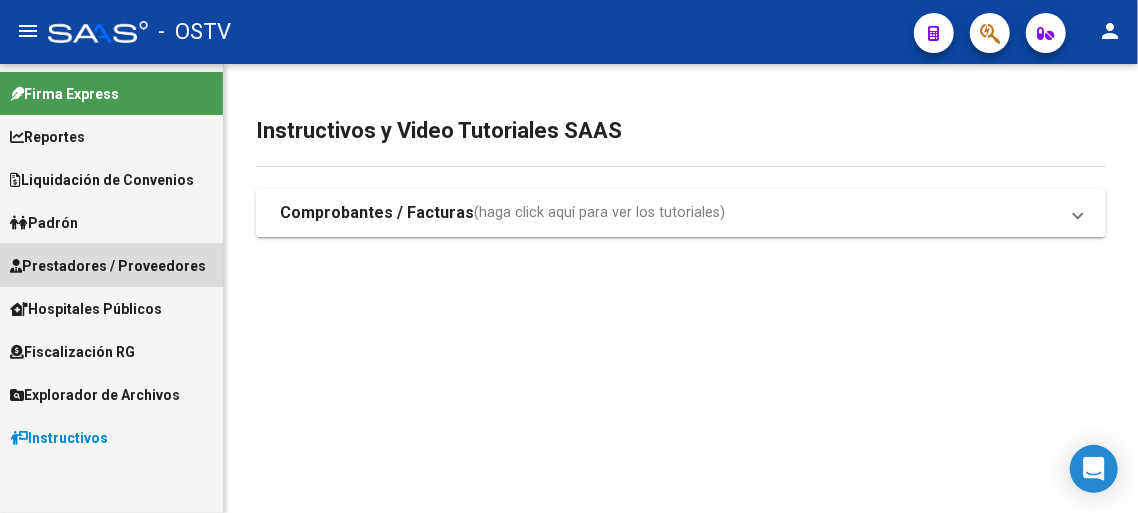 click on "Prestadores / Proveedores" at bounding box center [108, 266] 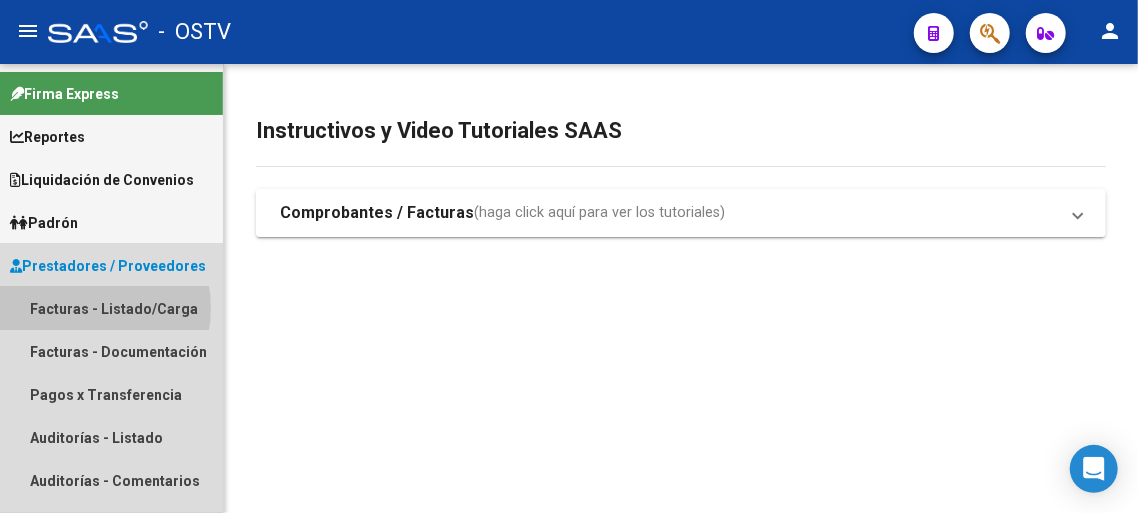 click on "Facturas - Listado/Carga" at bounding box center [111, 308] 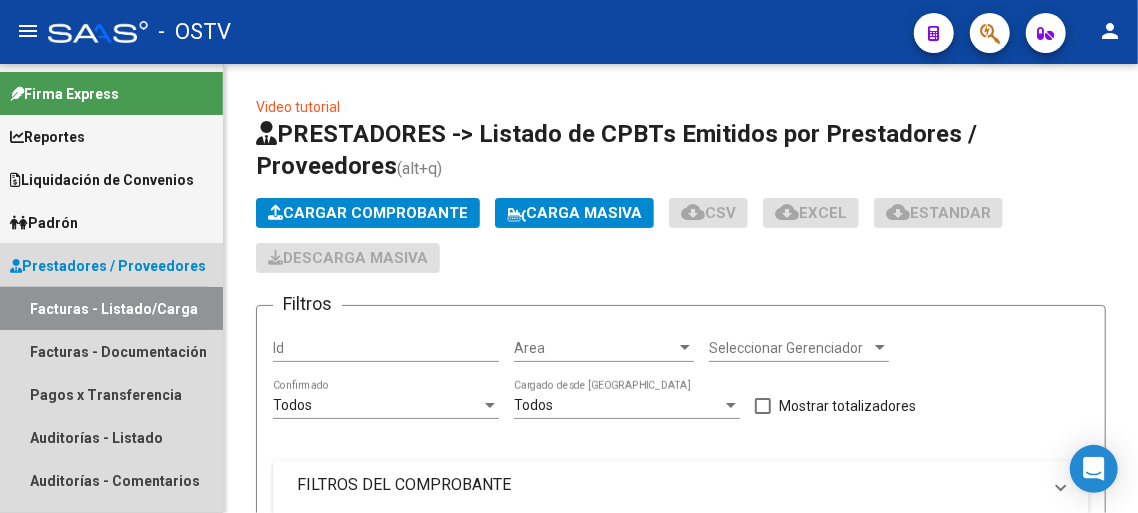 click on "Facturas - Listado/Carga" at bounding box center [111, 308] 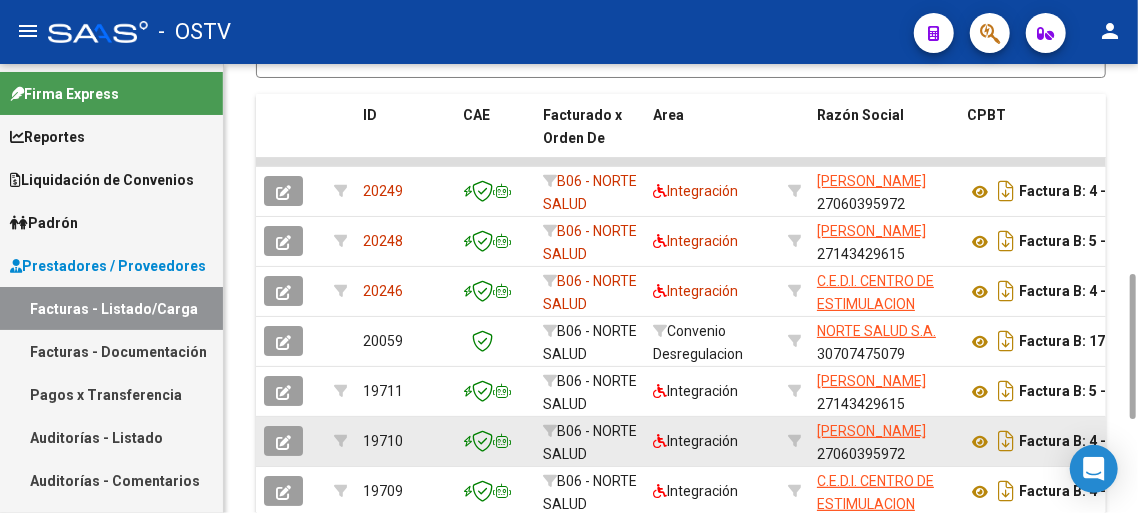 scroll, scrollTop: 864, scrollLeft: 0, axis: vertical 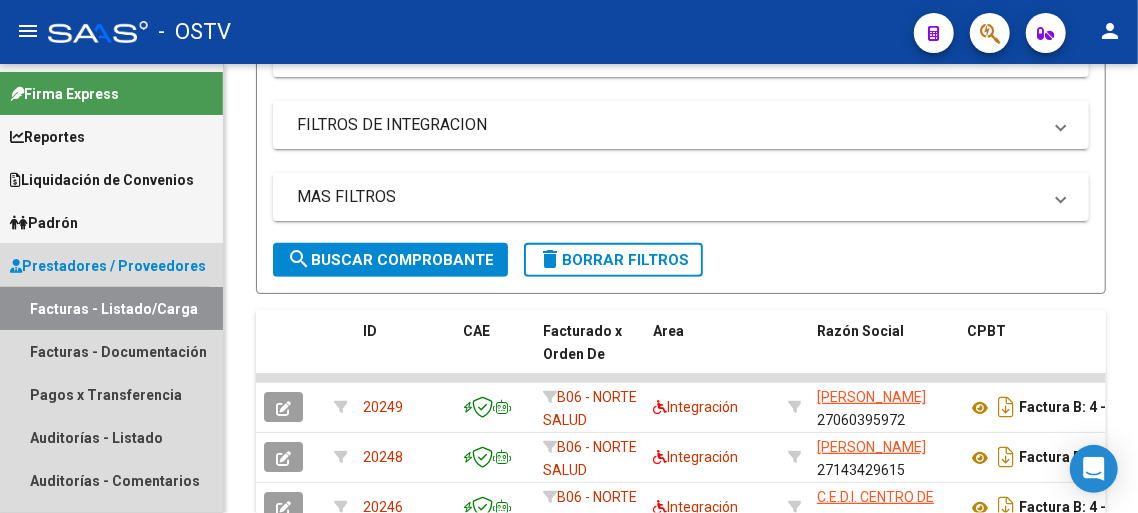 click on "Facturas - Listado/Carga" at bounding box center [111, 308] 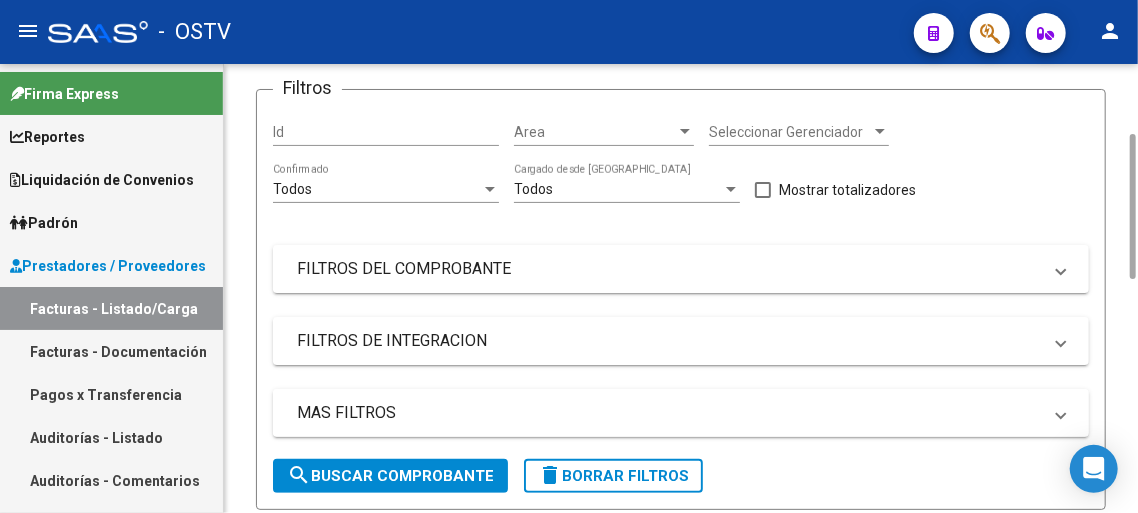scroll, scrollTop: 648, scrollLeft: 0, axis: vertical 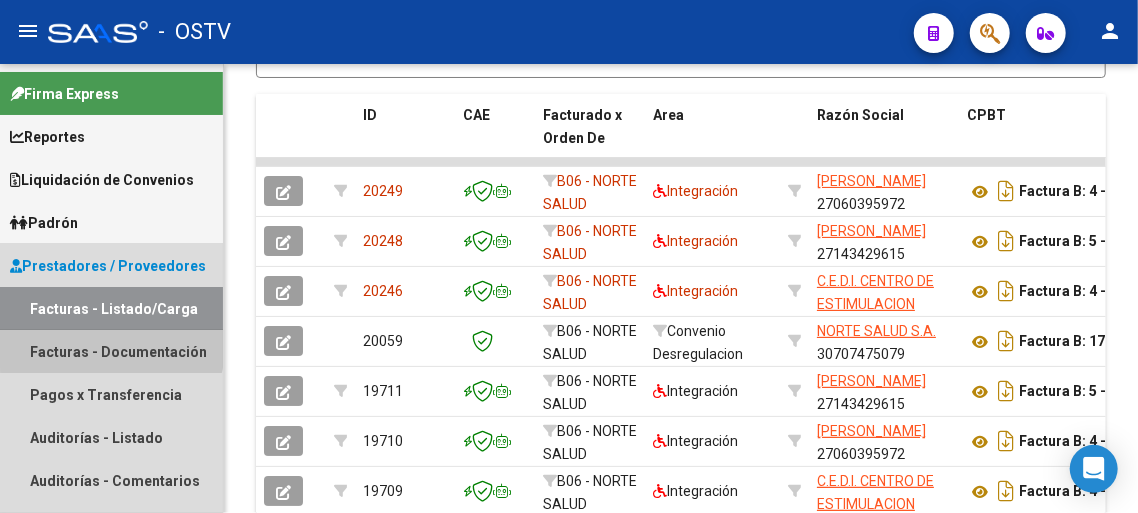 click on "Facturas - Documentación" at bounding box center [111, 351] 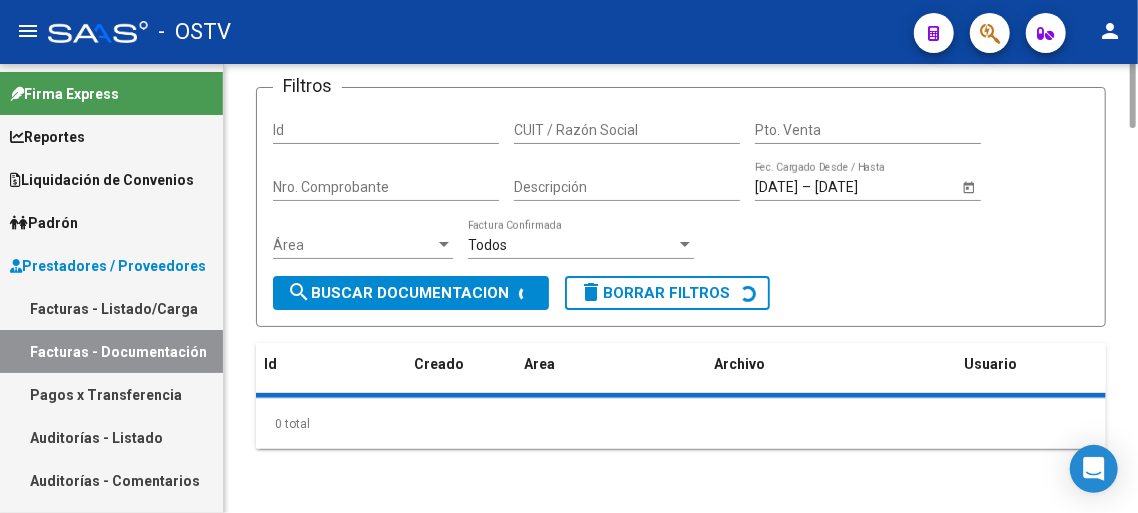 scroll, scrollTop: 0, scrollLeft: 0, axis: both 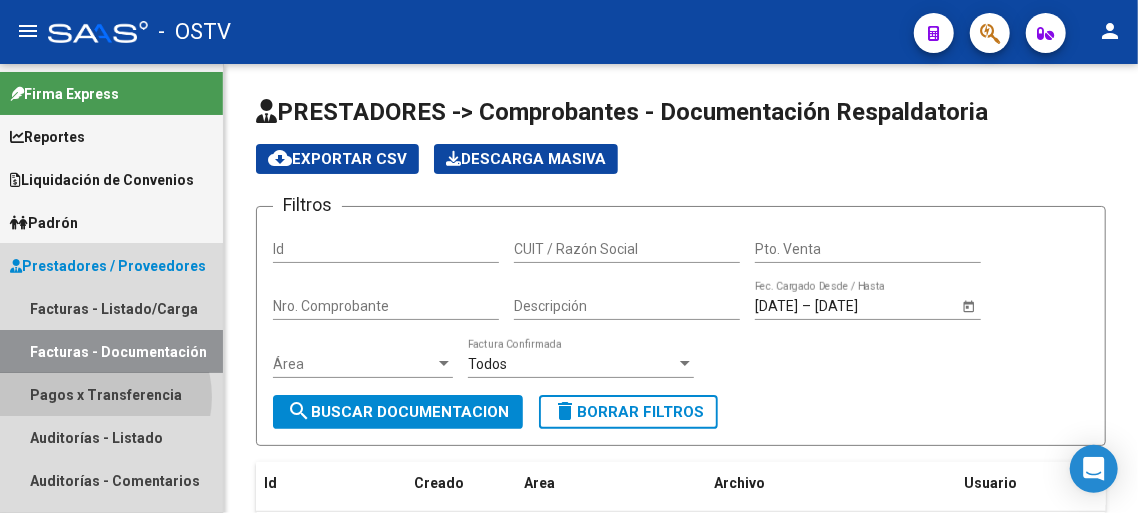 click on "Pagos x Transferencia" at bounding box center [111, 394] 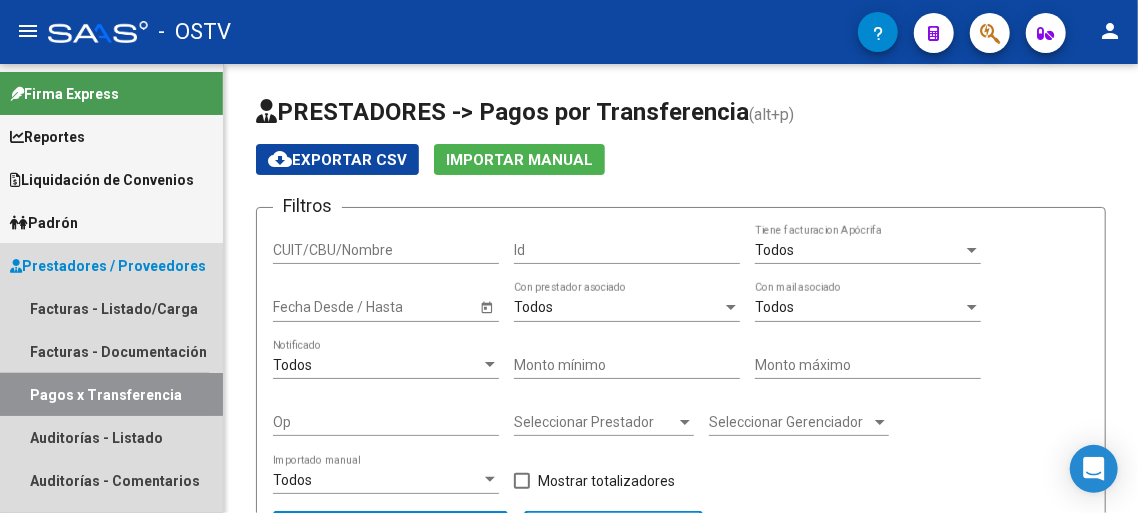 click on "Pagos x Transferencia" at bounding box center [111, 394] 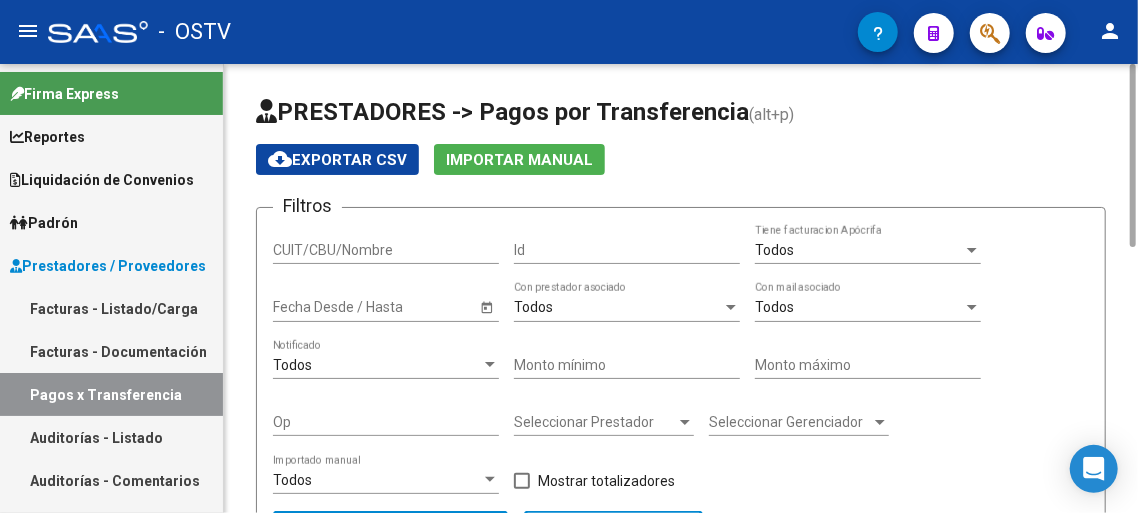 scroll, scrollTop: 432, scrollLeft: 0, axis: vertical 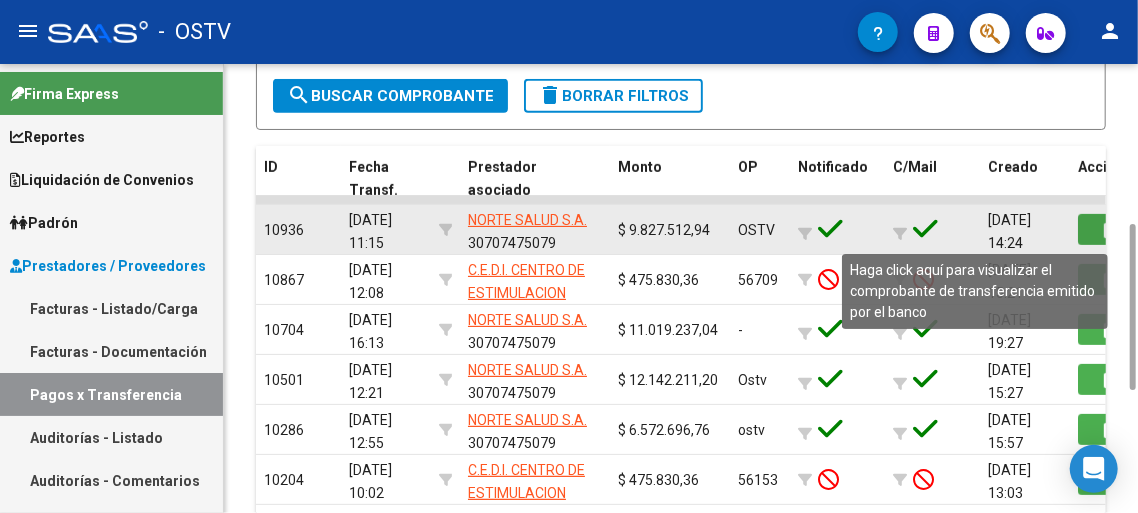 click 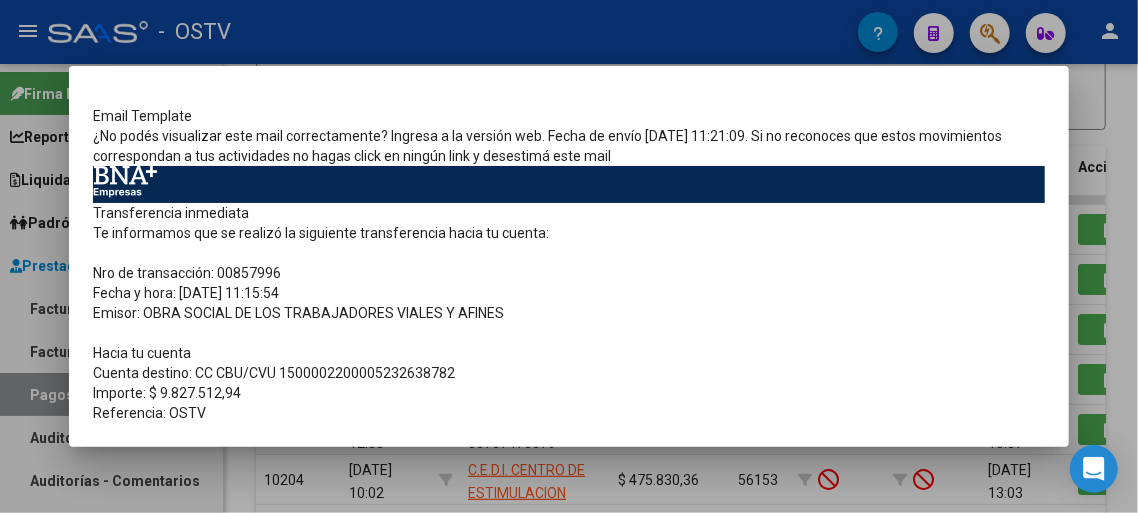 scroll, scrollTop: 236, scrollLeft: 0, axis: vertical 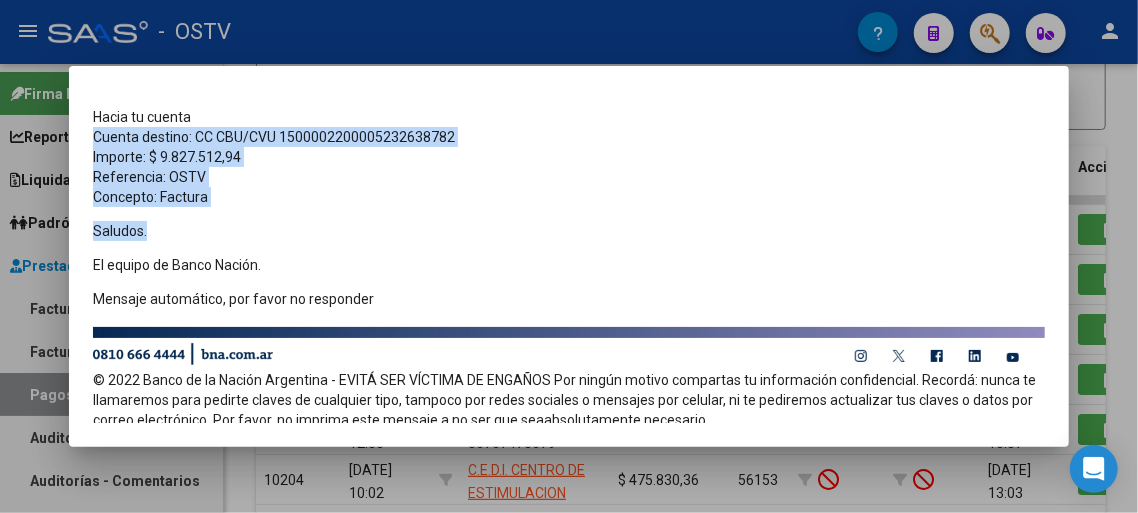 drag, startPoint x: 94, startPoint y: 133, endPoint x: 250, endPoint y: 224, distance: 180.60178 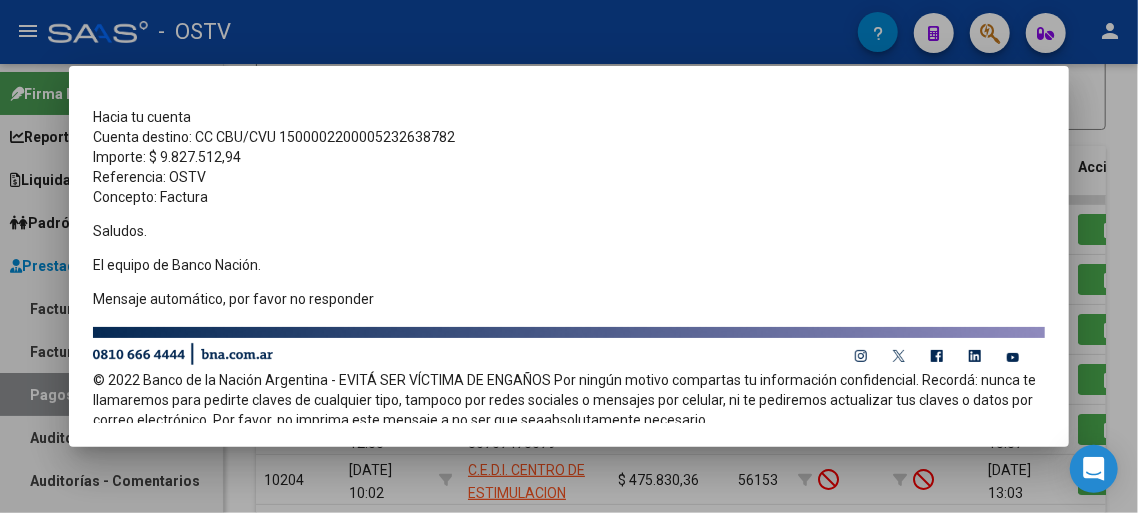 click at bounding box center [569, 256] 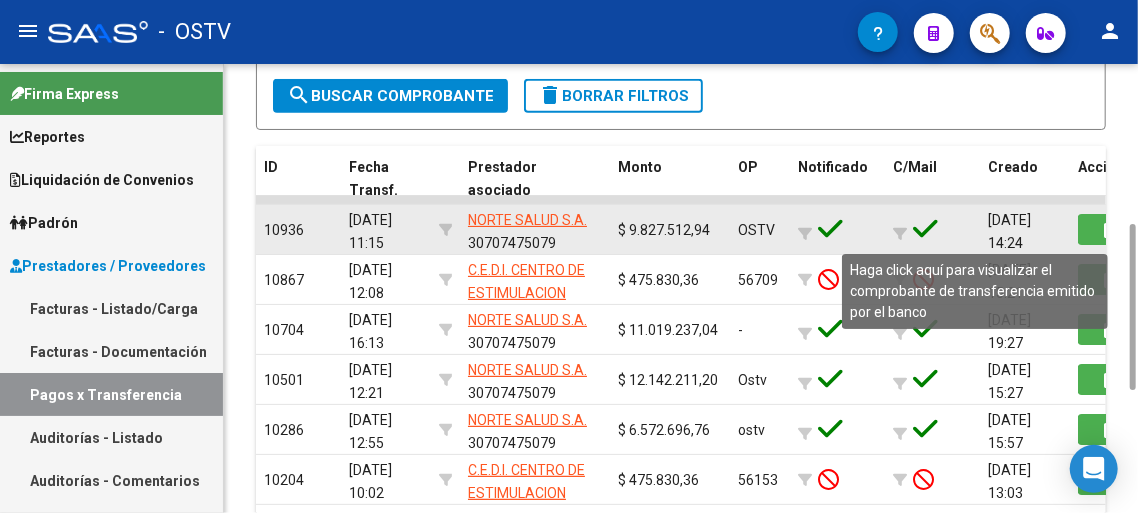 click 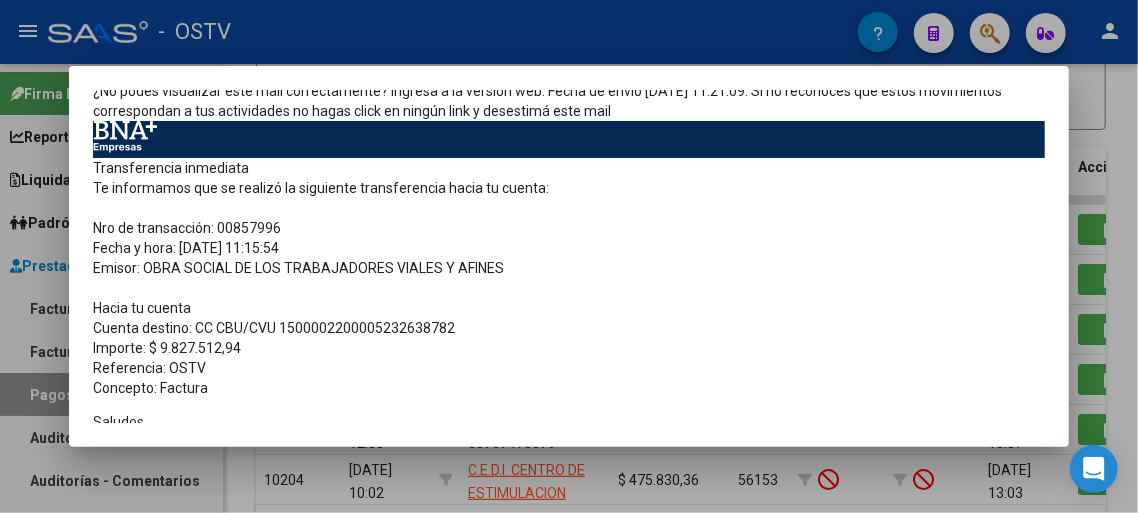 scroll, scrollTop: 43, scrollLeft: 0, axis: vertical 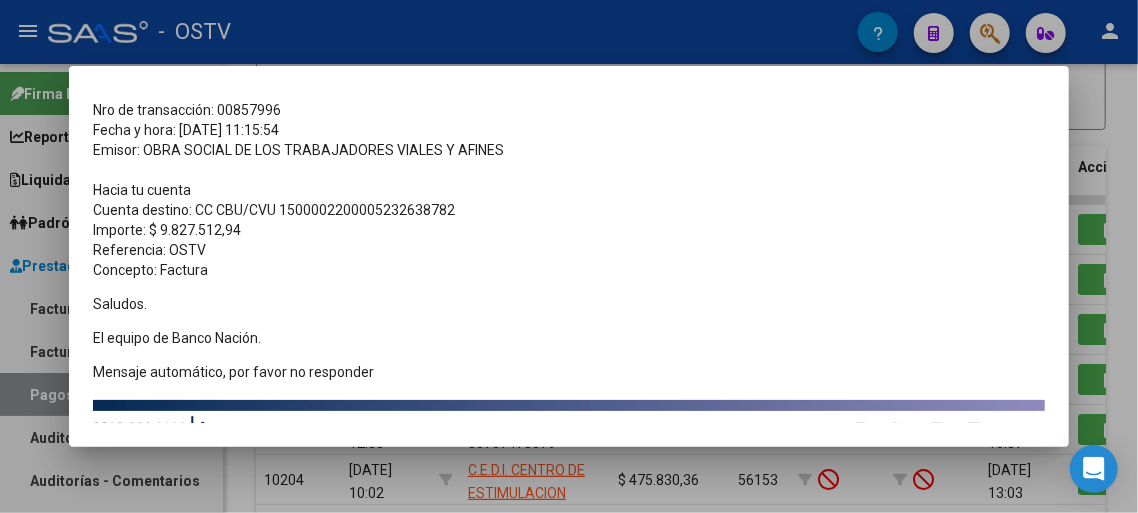 drag, startPoint x: 95, startPoint y: 168, endPoint x: 374, endPoint y: 363, distance: 340.39096 